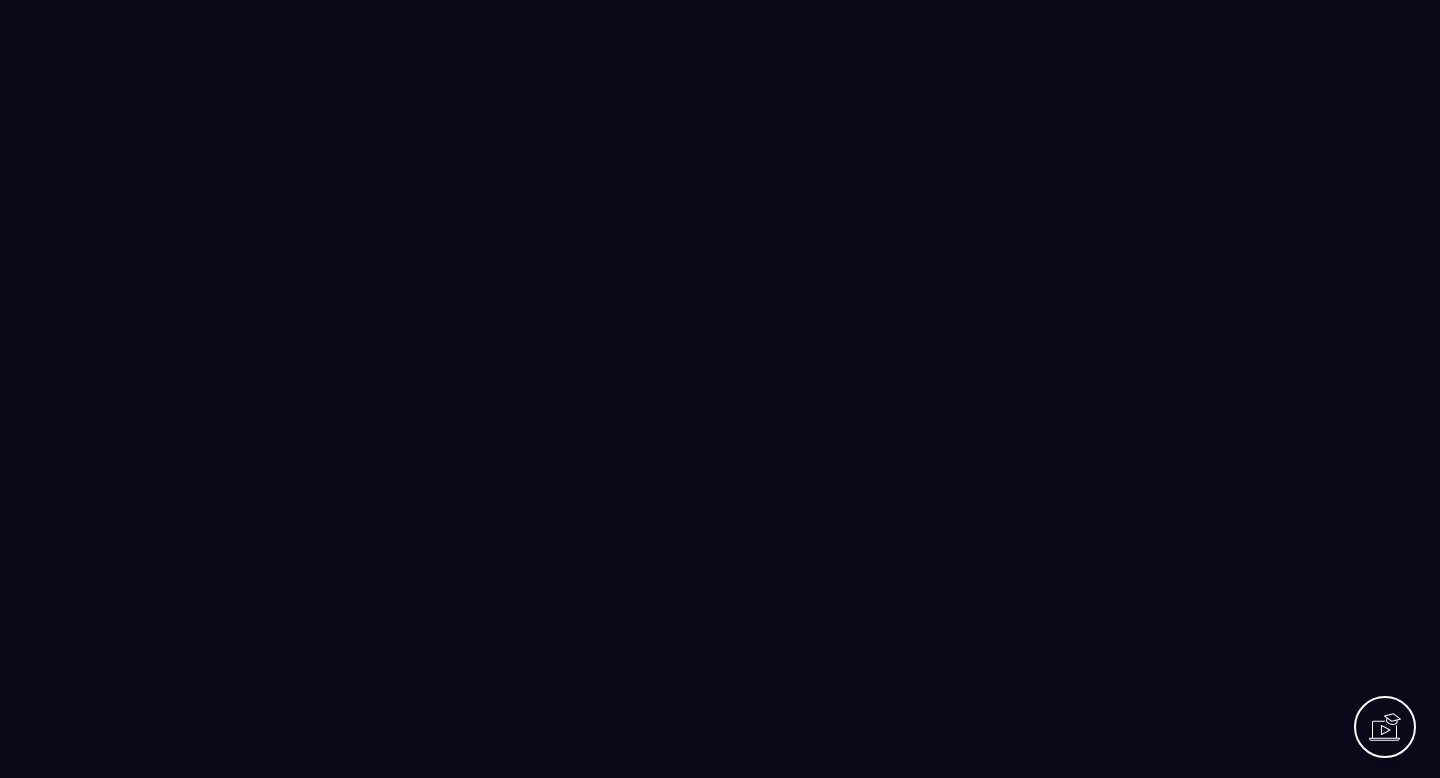 scroll, scrollTop: 0, scrollLeft: 0, axis: both 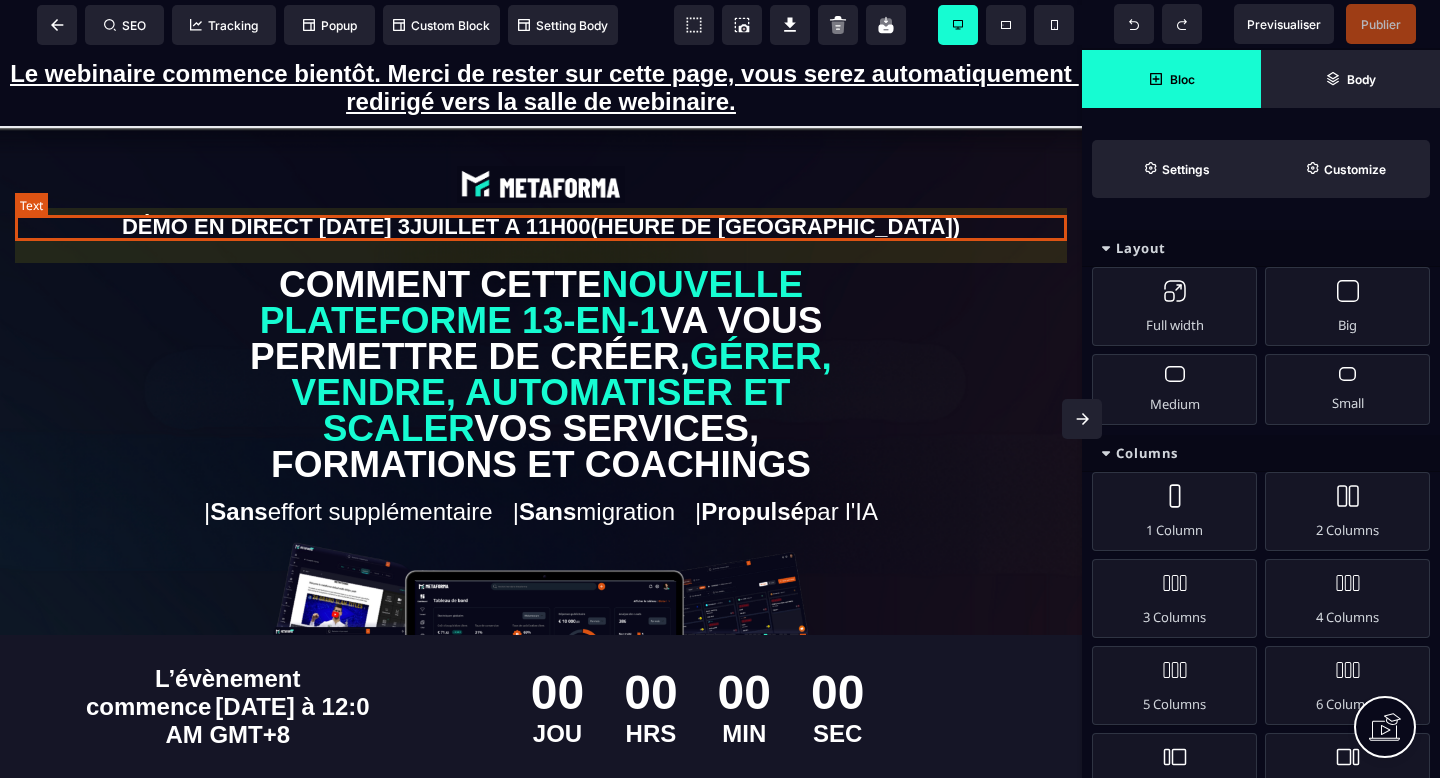 click on "DÉMO EN DIRECT [DATE][DATE] 11H00  (HEURE DE [GEOGRAPHIC_DATA])" at bounding box center (541, 227) 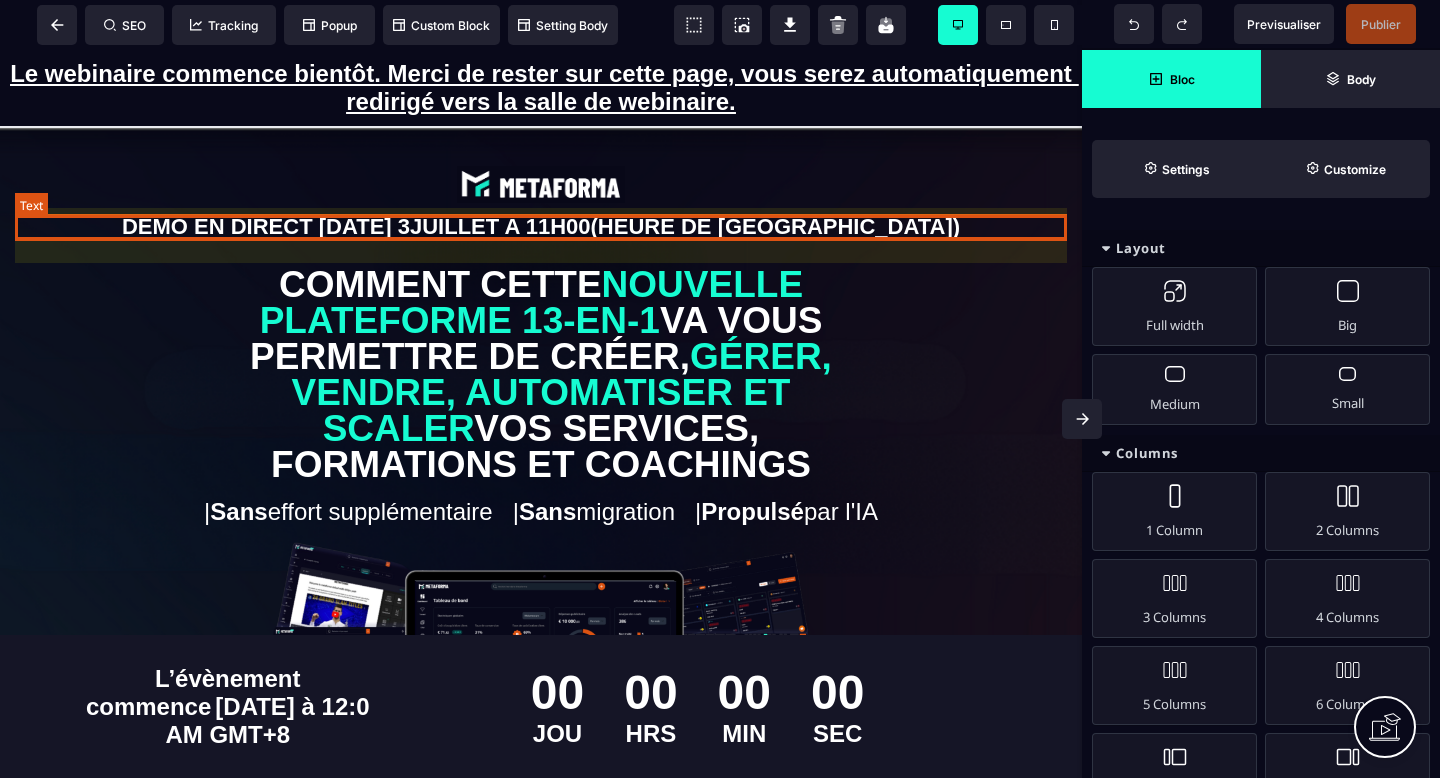 click on "DÉMO EN DIRECT [DATE][DATE] 11H00  (HEURE DE [GEOGRAPHIC_DATA])" at bounding box center (541, 227) 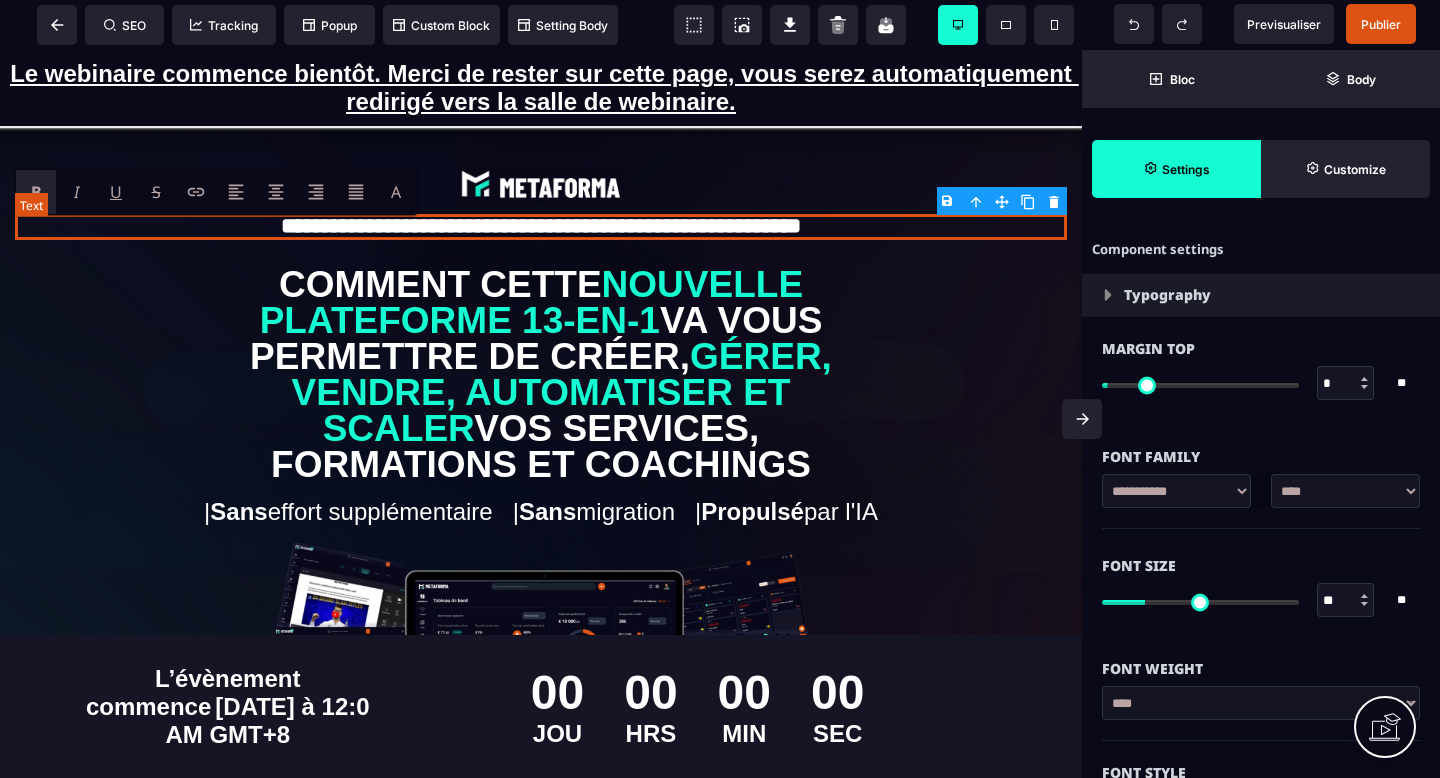type 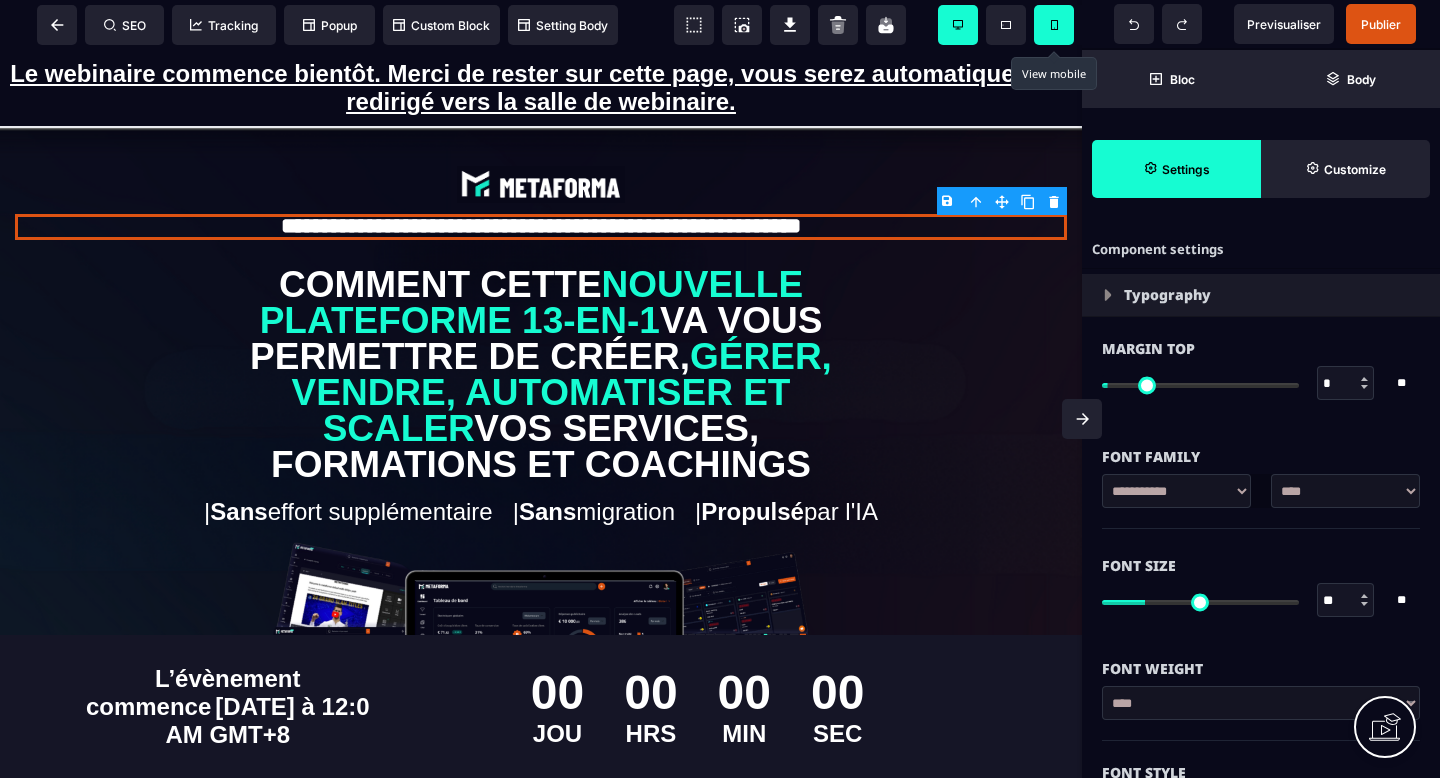 click 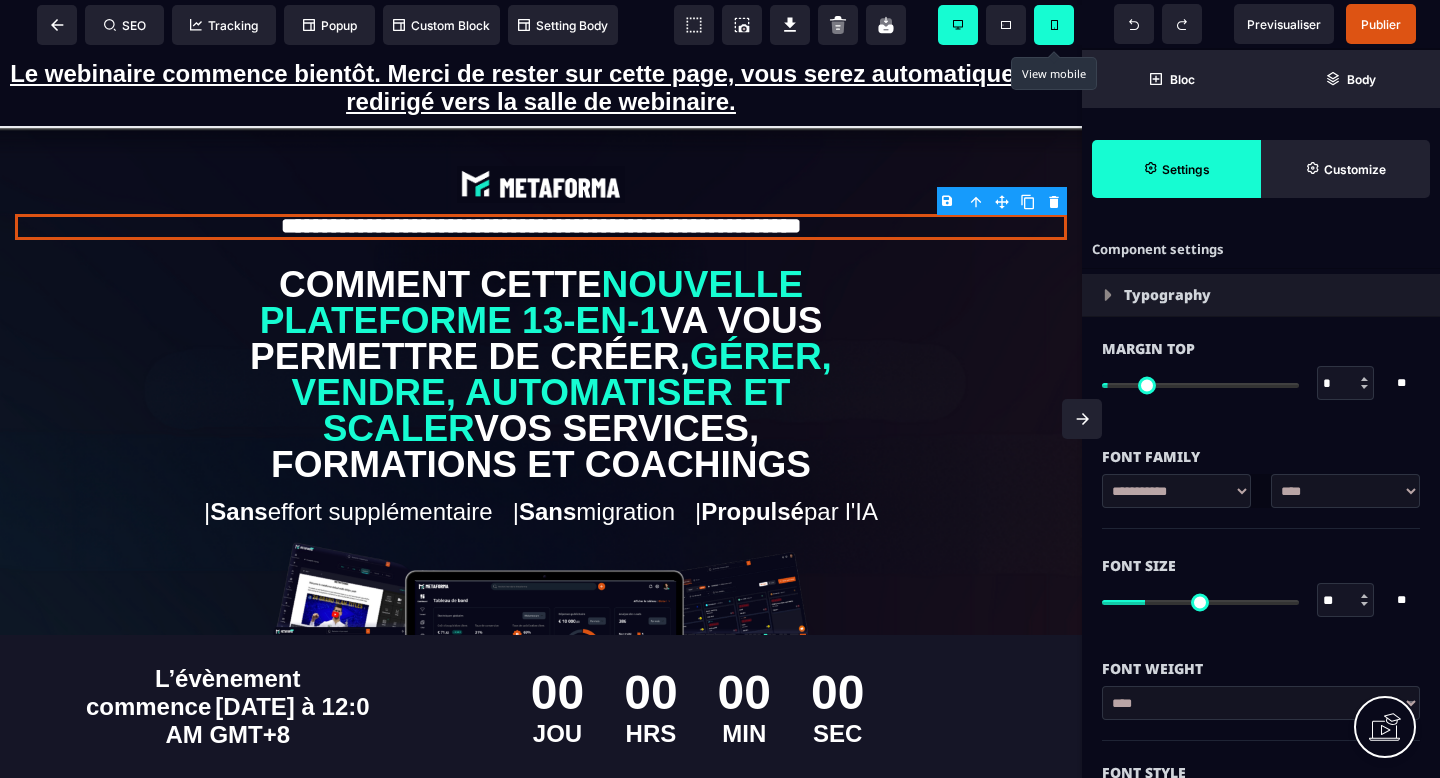 select on "***" 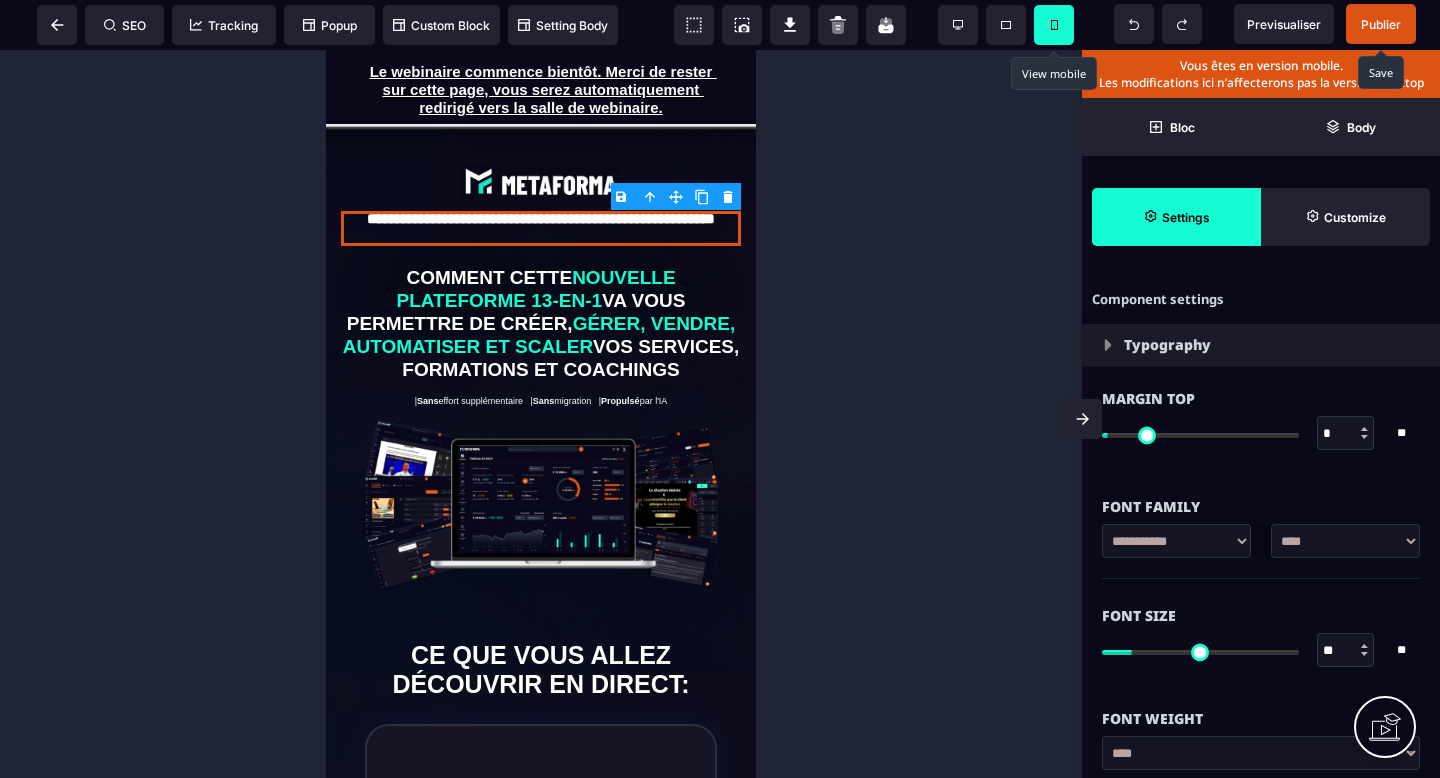 click on "Publier" at bounding box center [1381, 24] 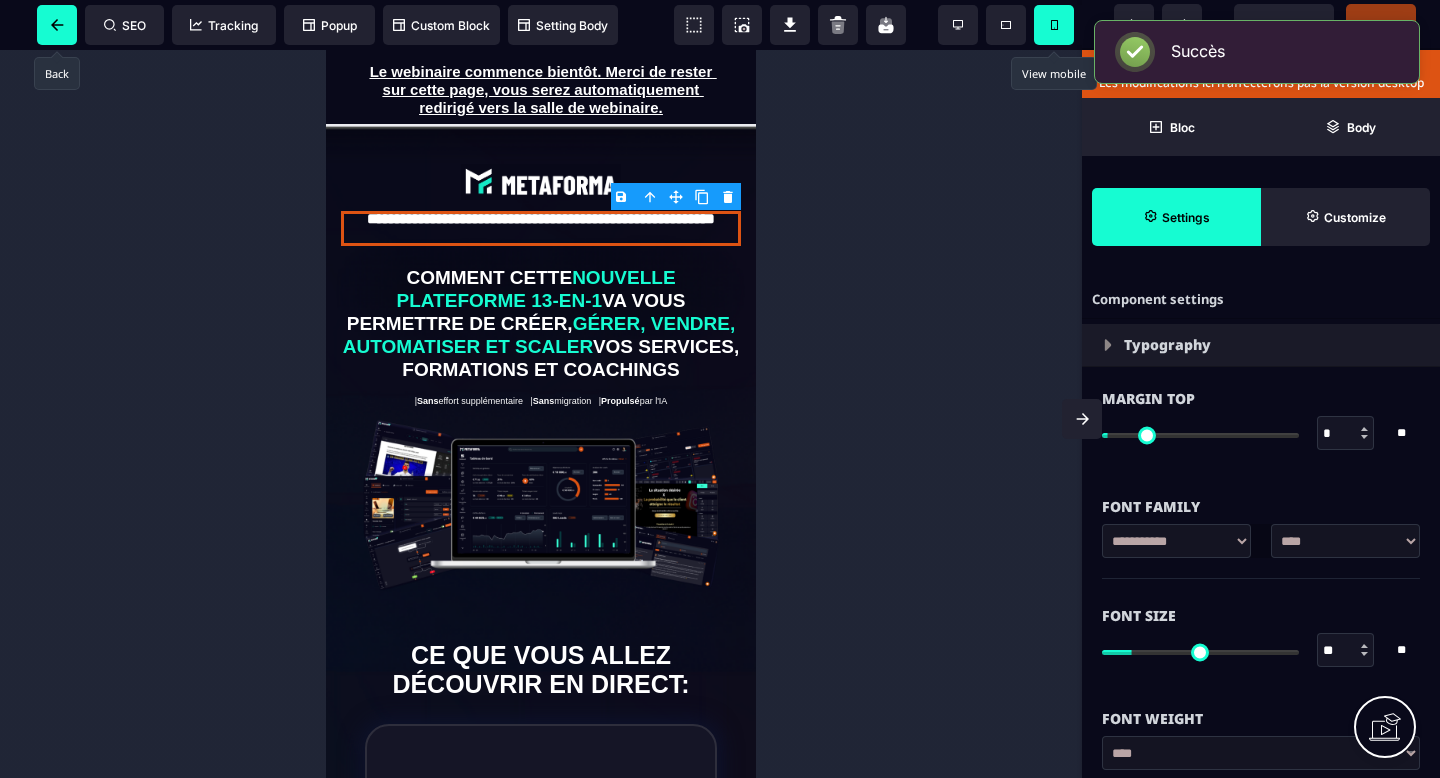 click at bounding box center (57, 25) 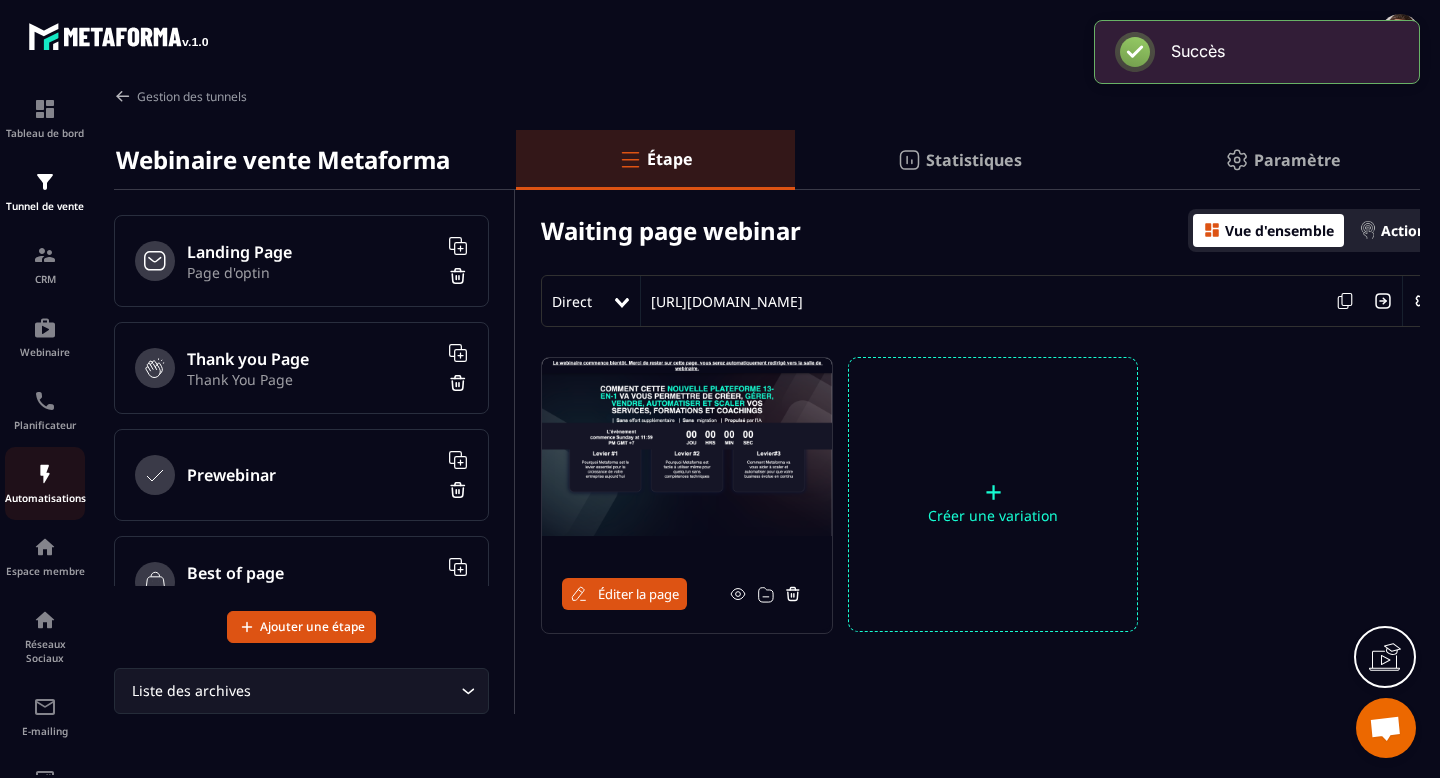 click at bounding box center (45, 474) 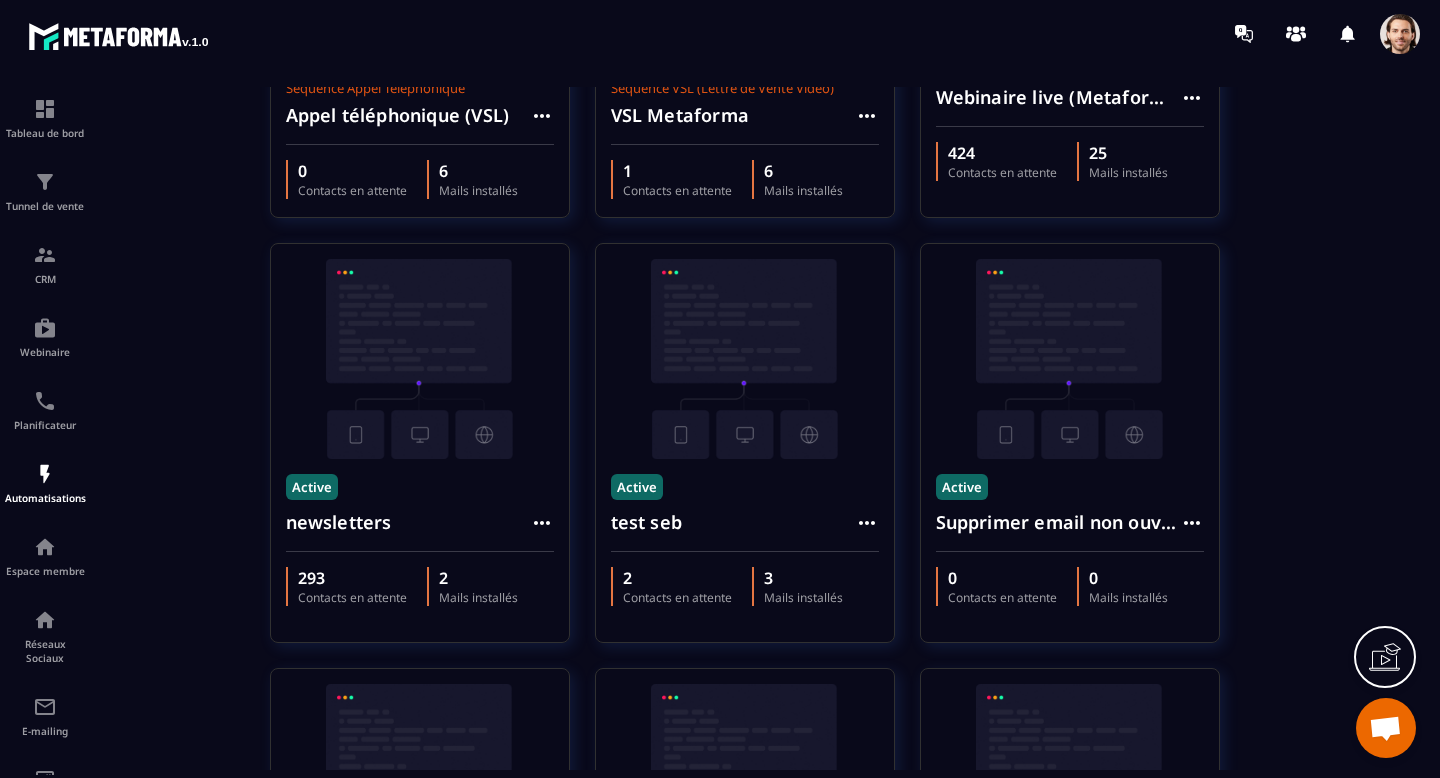 scroll, scrollTop: 703, scrollLeft: 0, axis: vertical 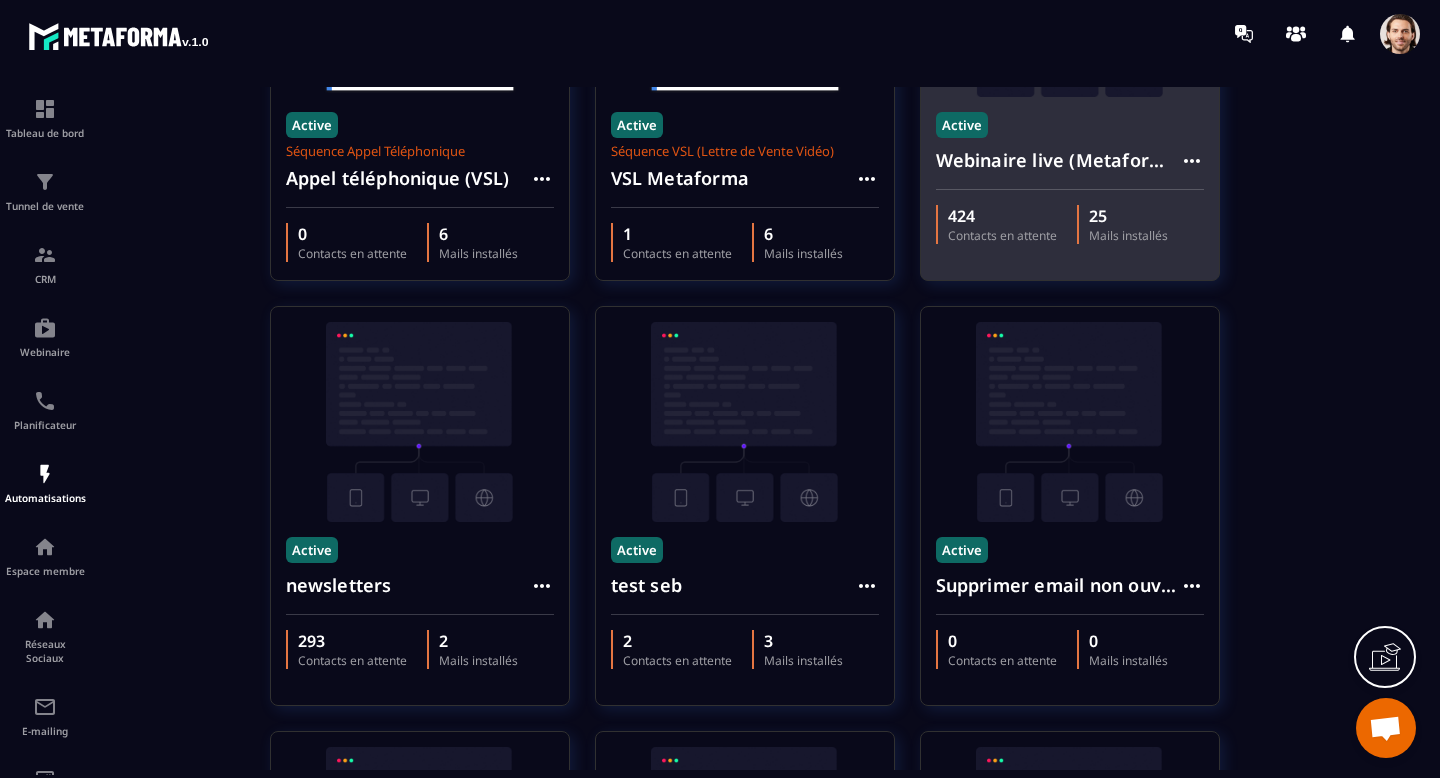 click on "Webinaire live (Metaforma)" at bounding box center [1058, 160] 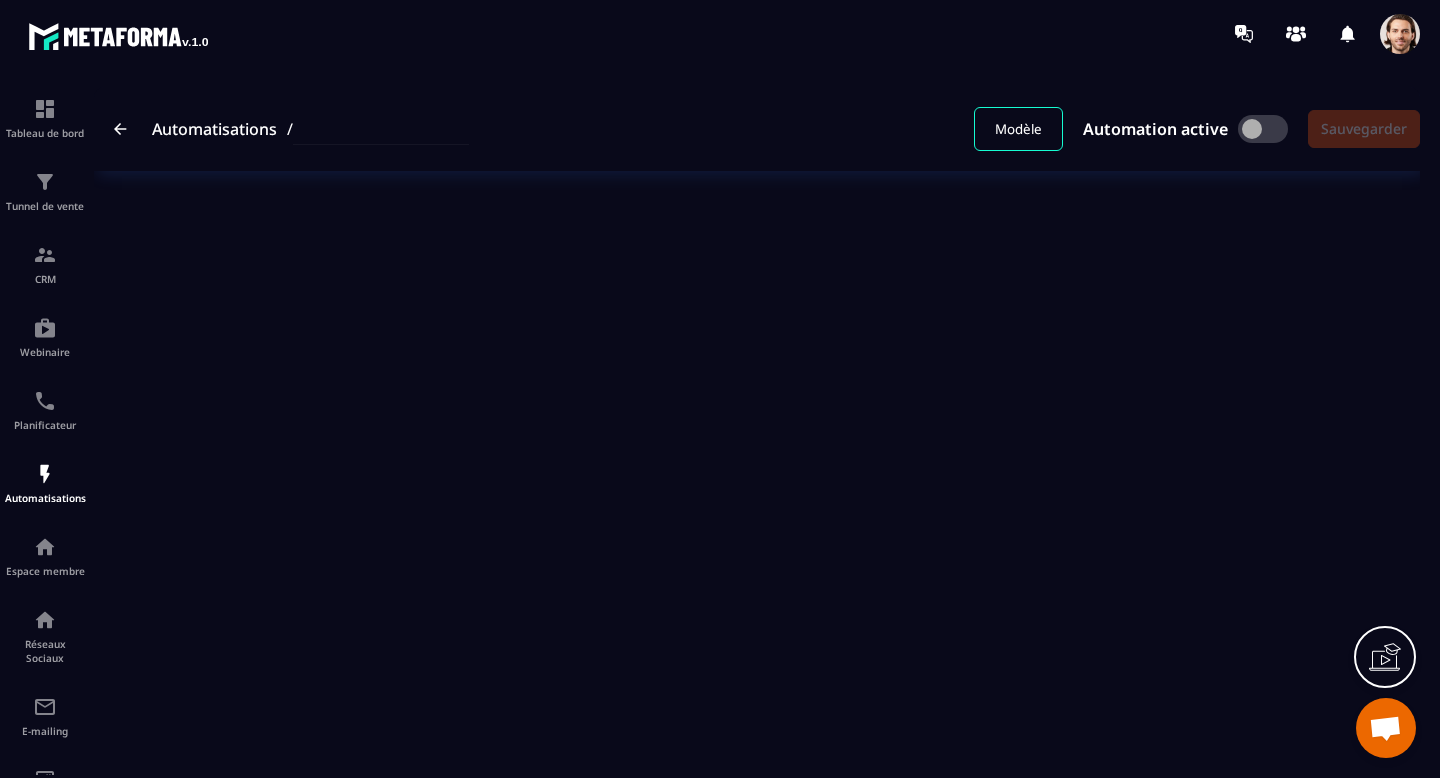 type on "**********" 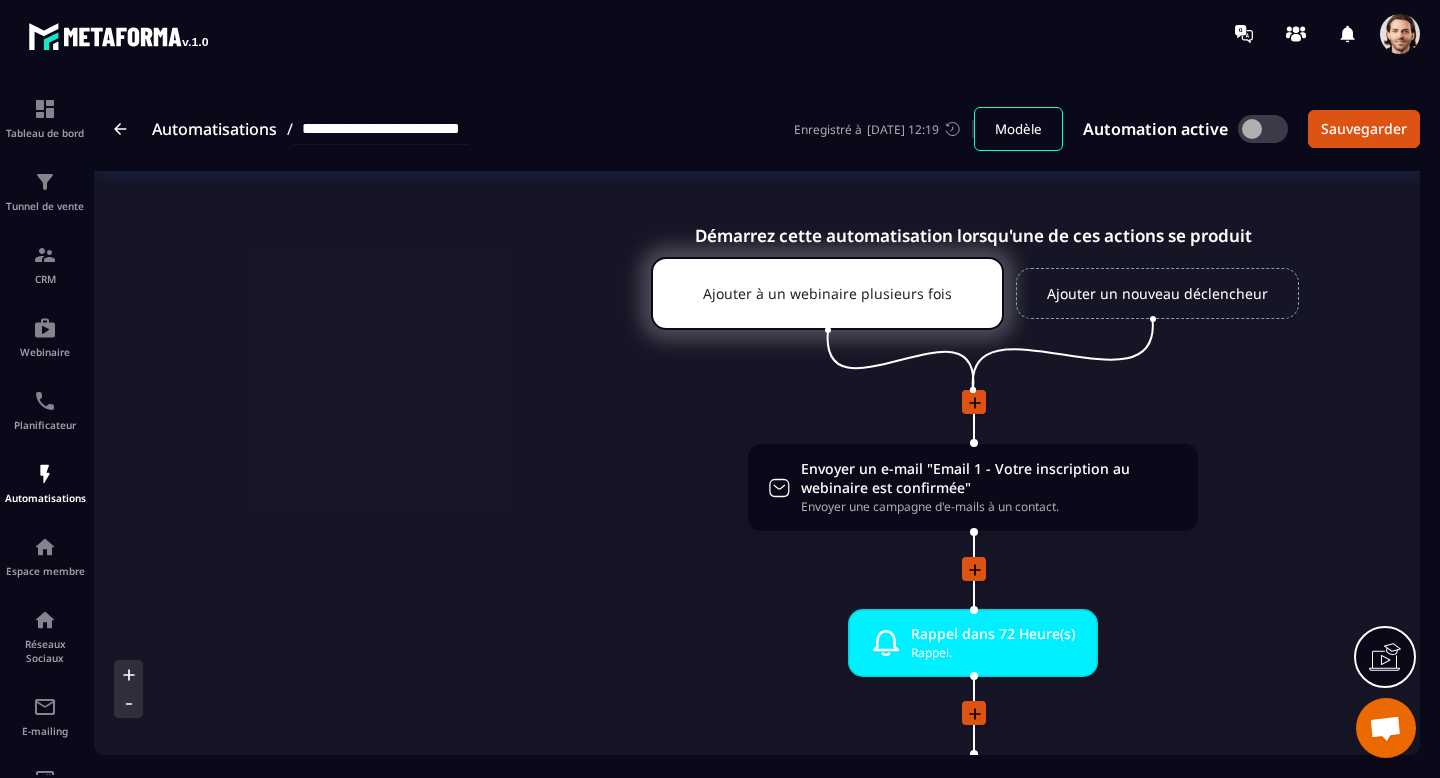 scroll, scrollTop: 0, scrollLeft: 608, axis: horizontal 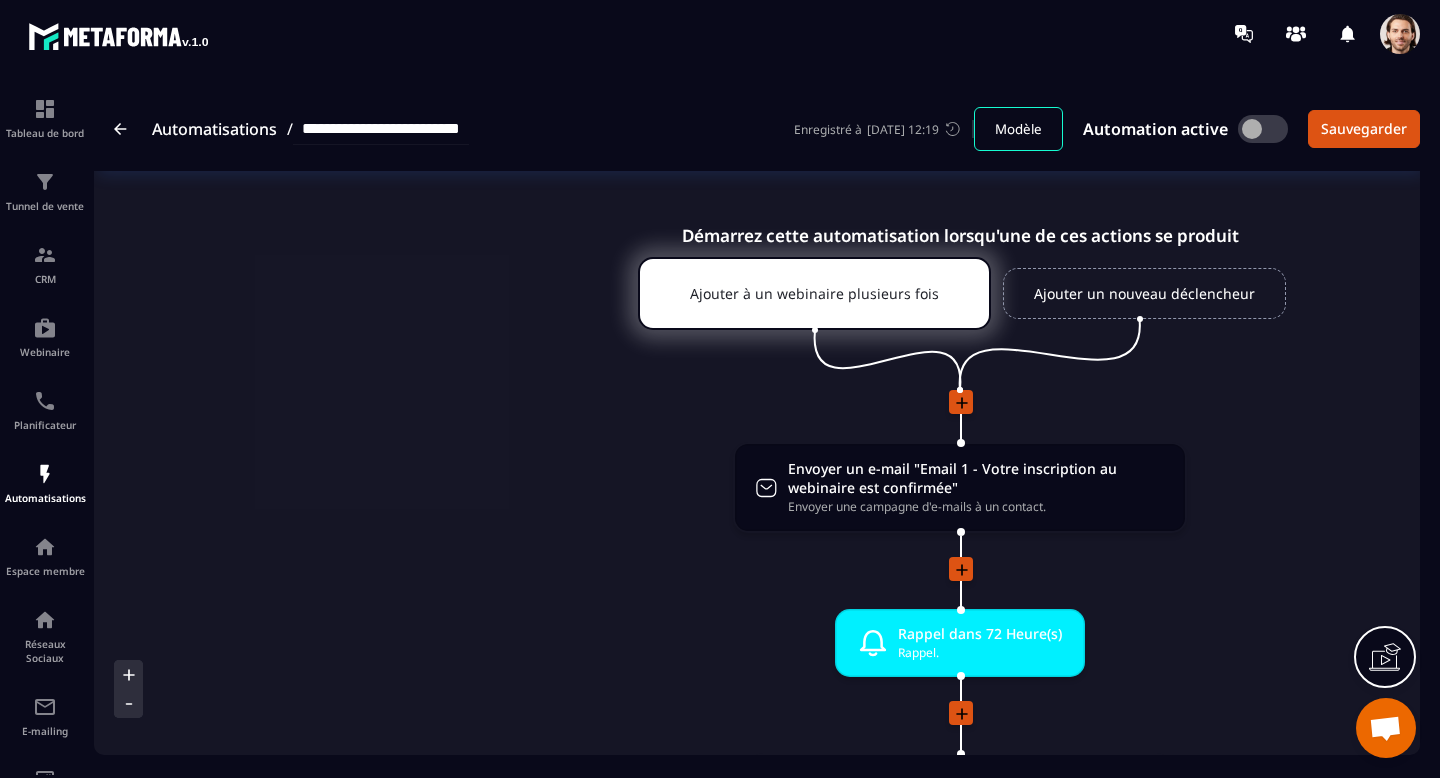 click 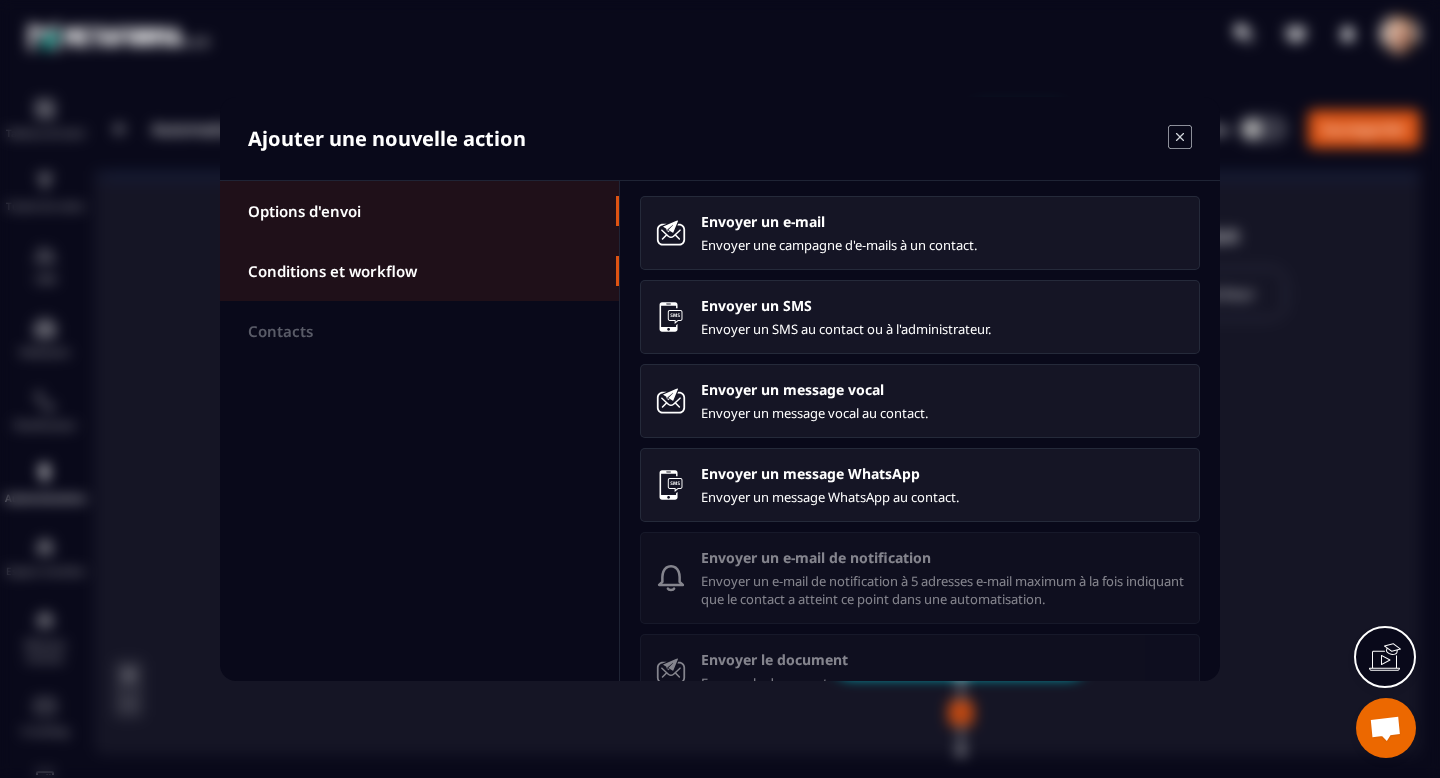 click on "Conditions et workflow" 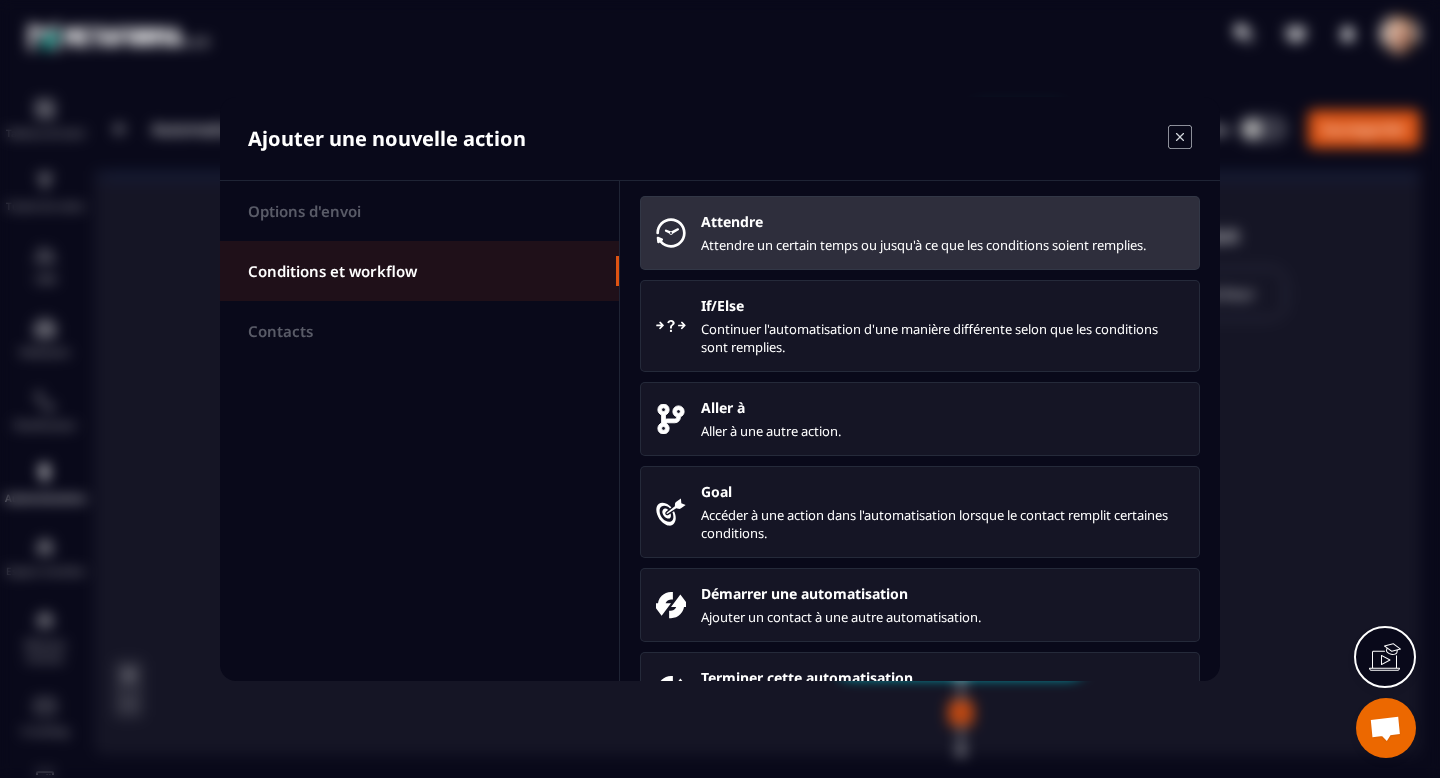 click on "Attendre Attendre un certain temps ou jusqu'à ce que les conditions soient remplies." at bounding box center [942, 233] 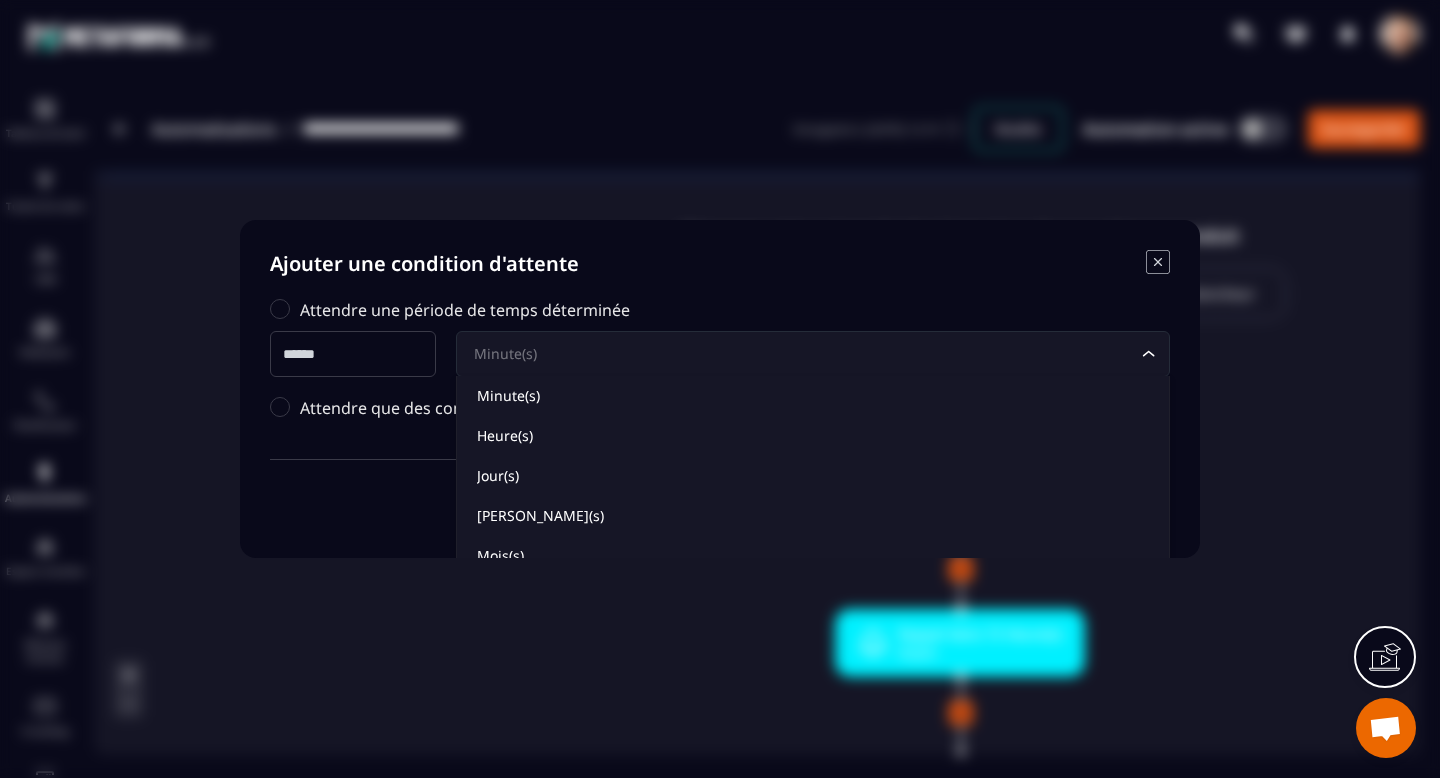 click on "Minute(s)" at bounding box center (803, 354) 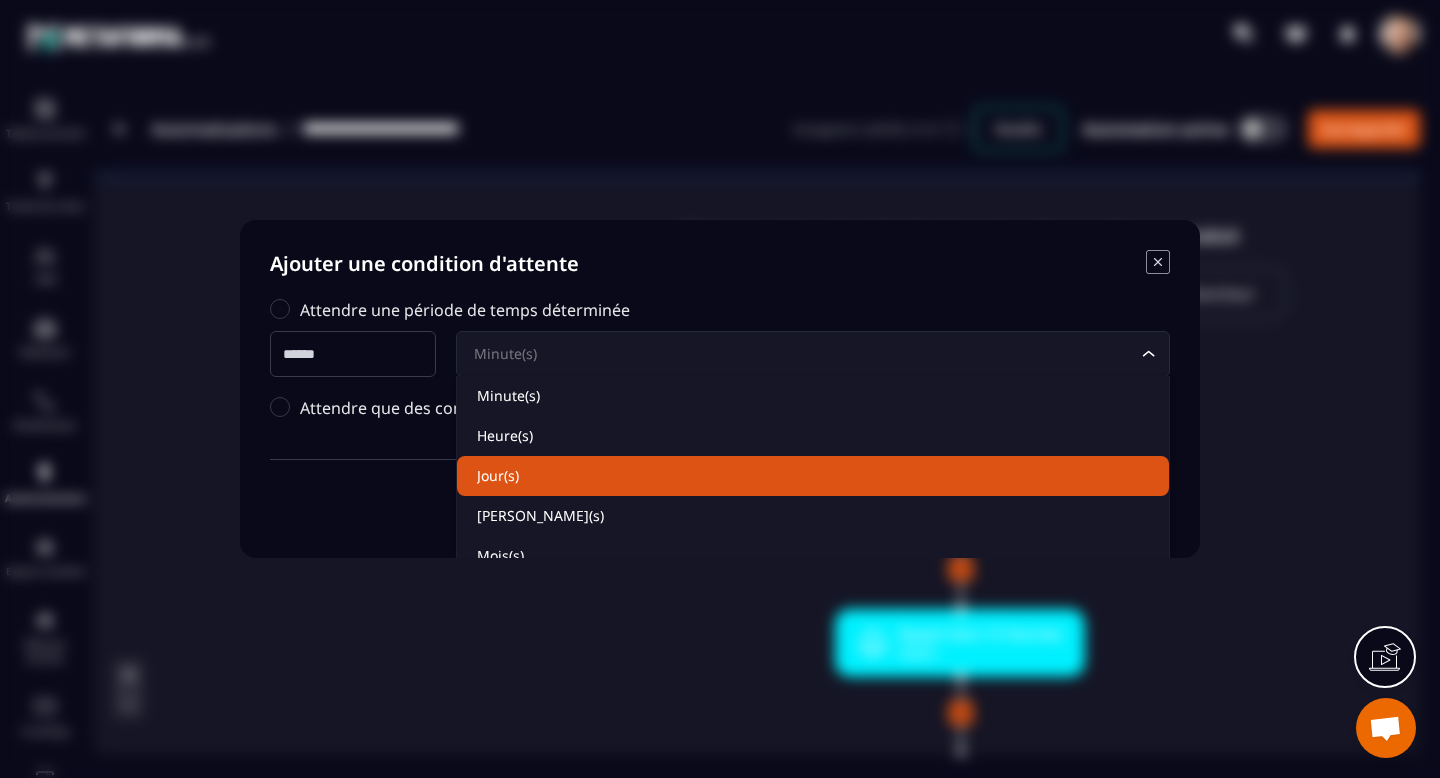 click on "Jour(s)" 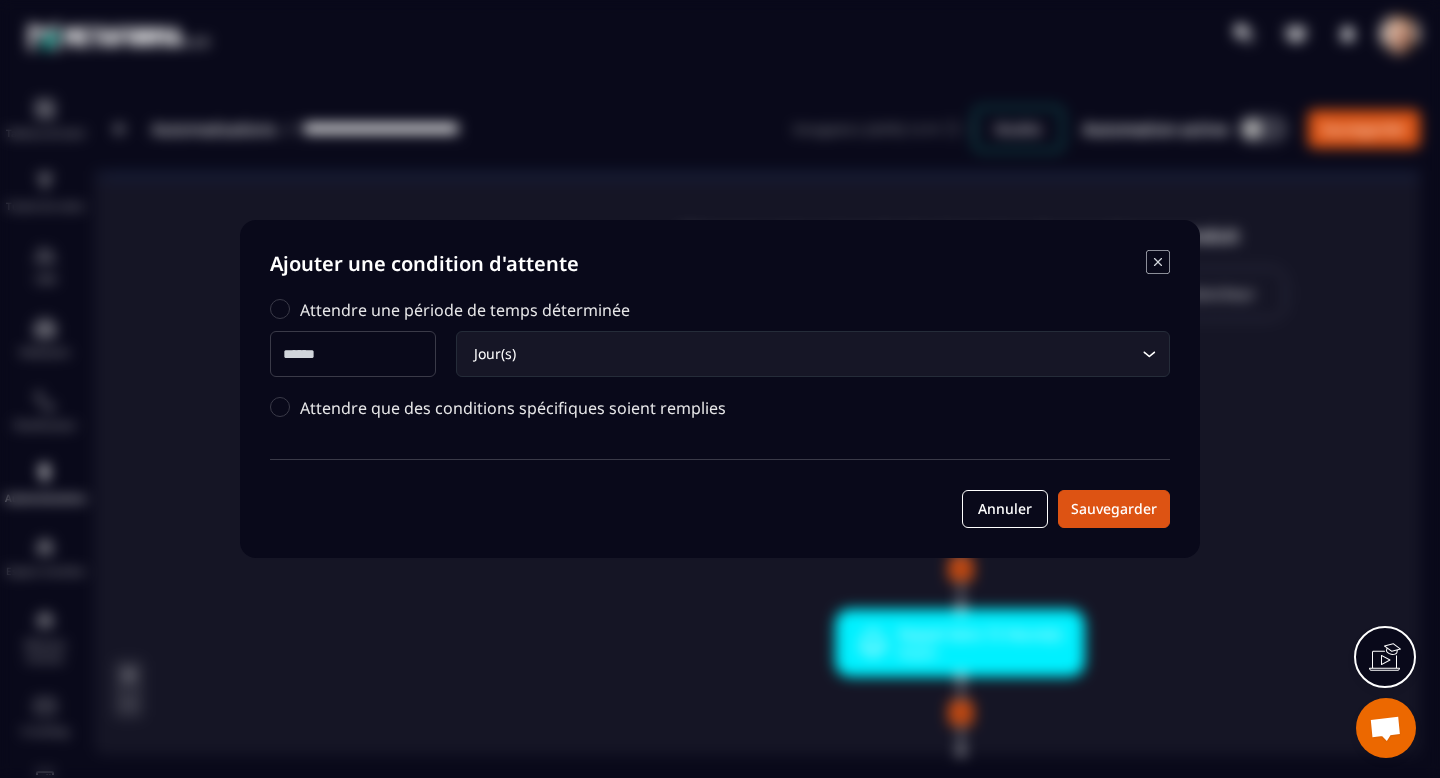click at bounding box center (353, 354) 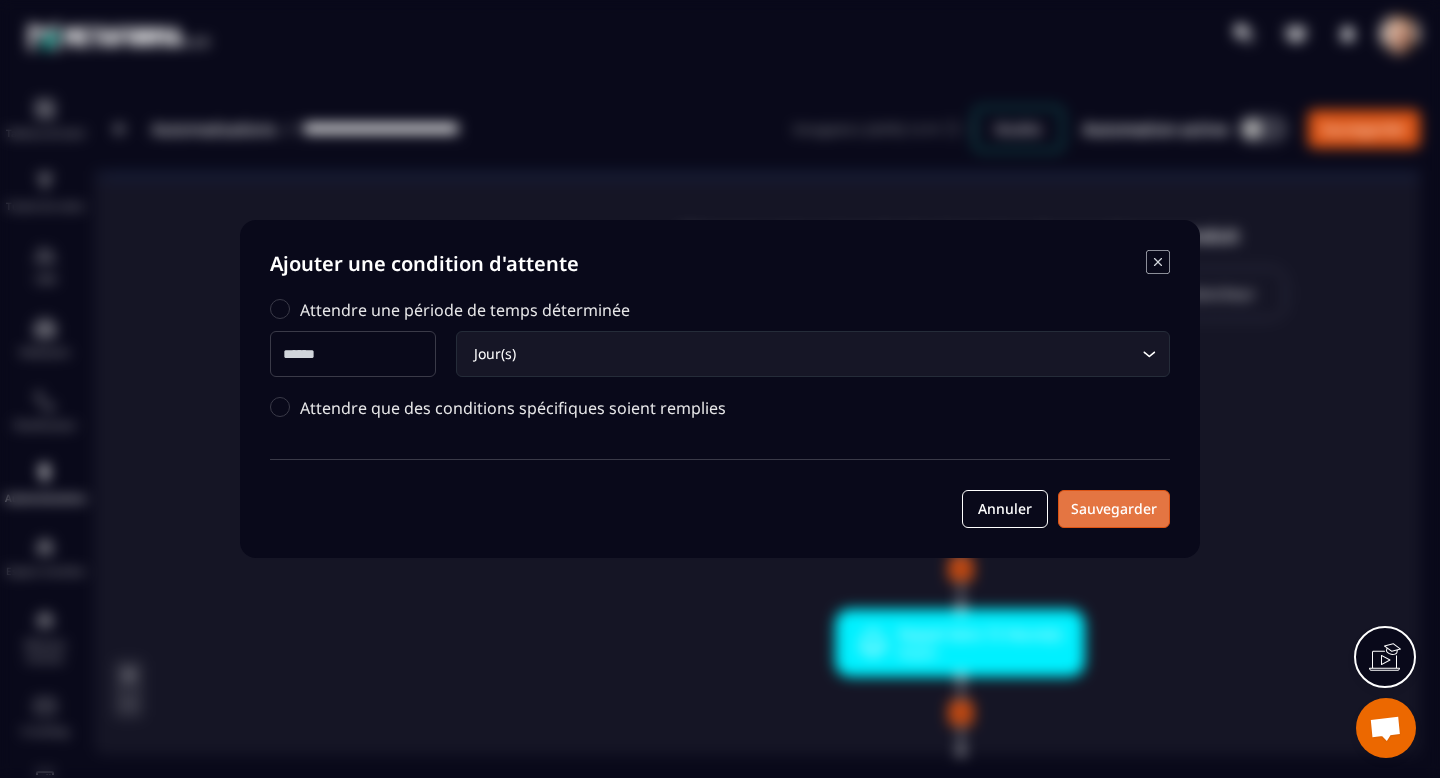 type on "*" 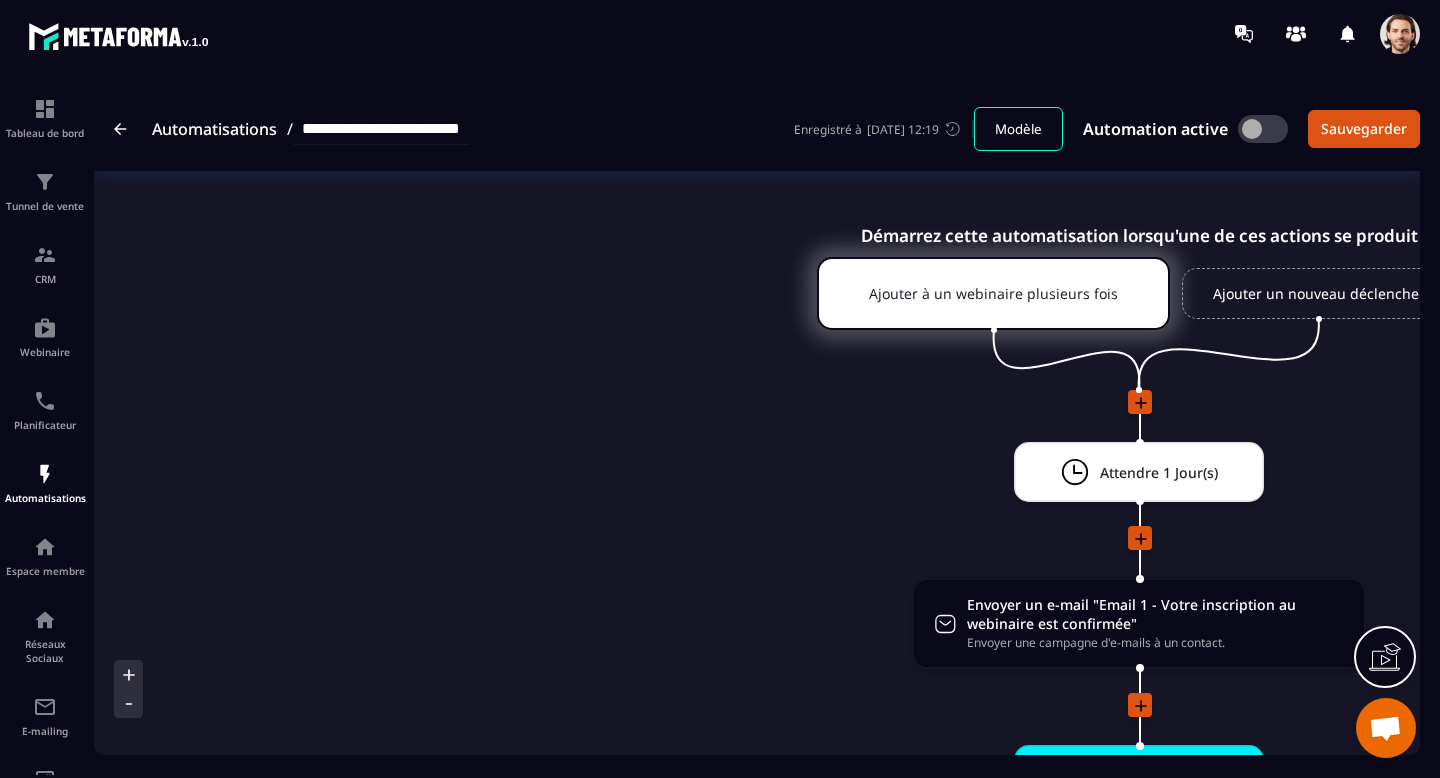 scroll, scrollTop: 0, scrollLeft: 496, axis: horizontal 